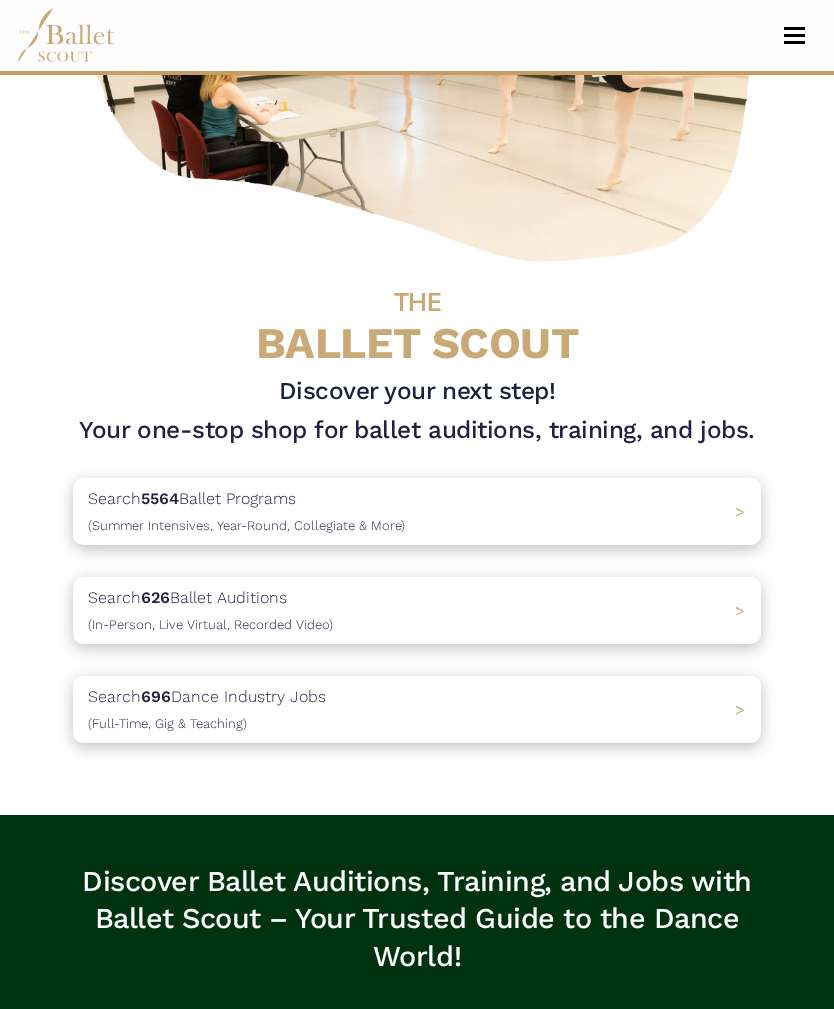 scroll, scrollTop: 312, scrollLeft: 0, axis: vertical 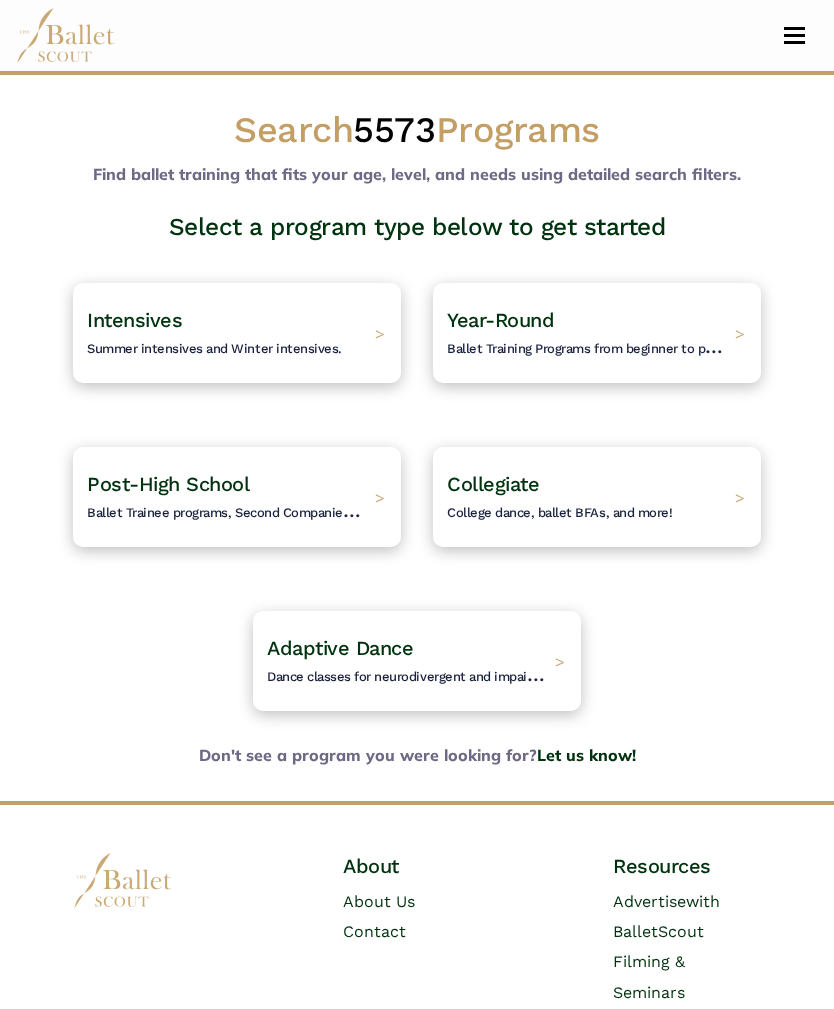 click on "Intensives Summer
intensives and Winter intensives." at bounding box center (214, 333) 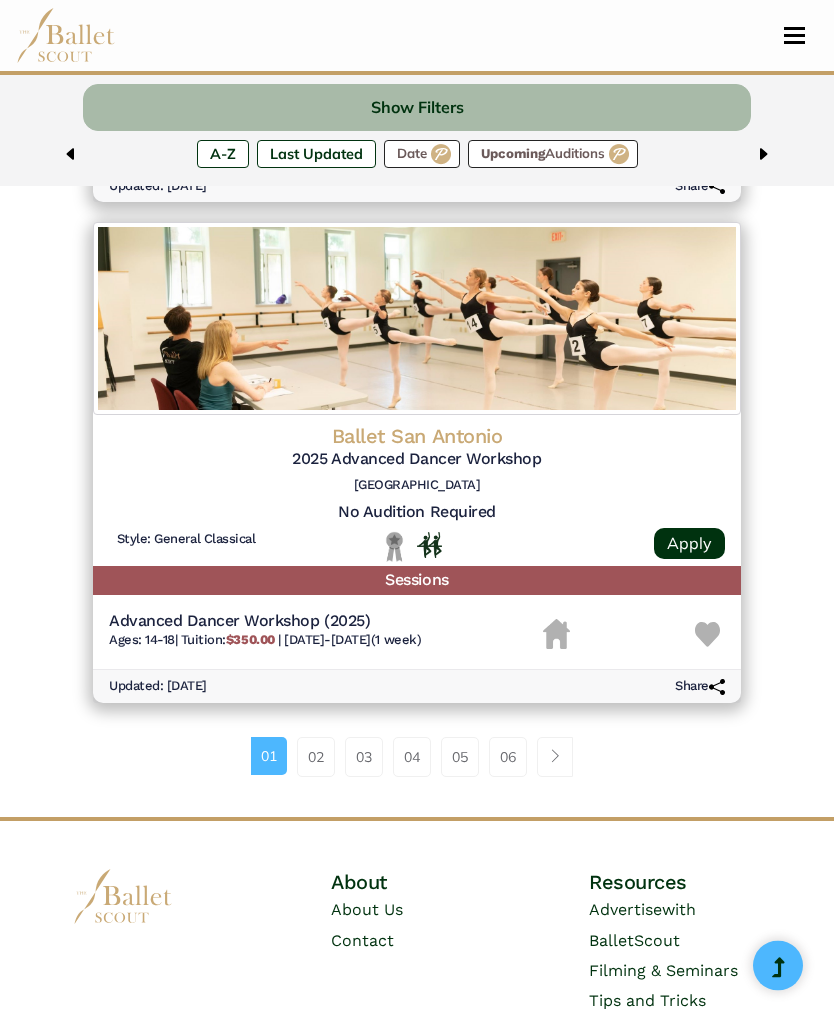 scroll, scrollTop: 4845, scrollLeft: 0, axis: vertical 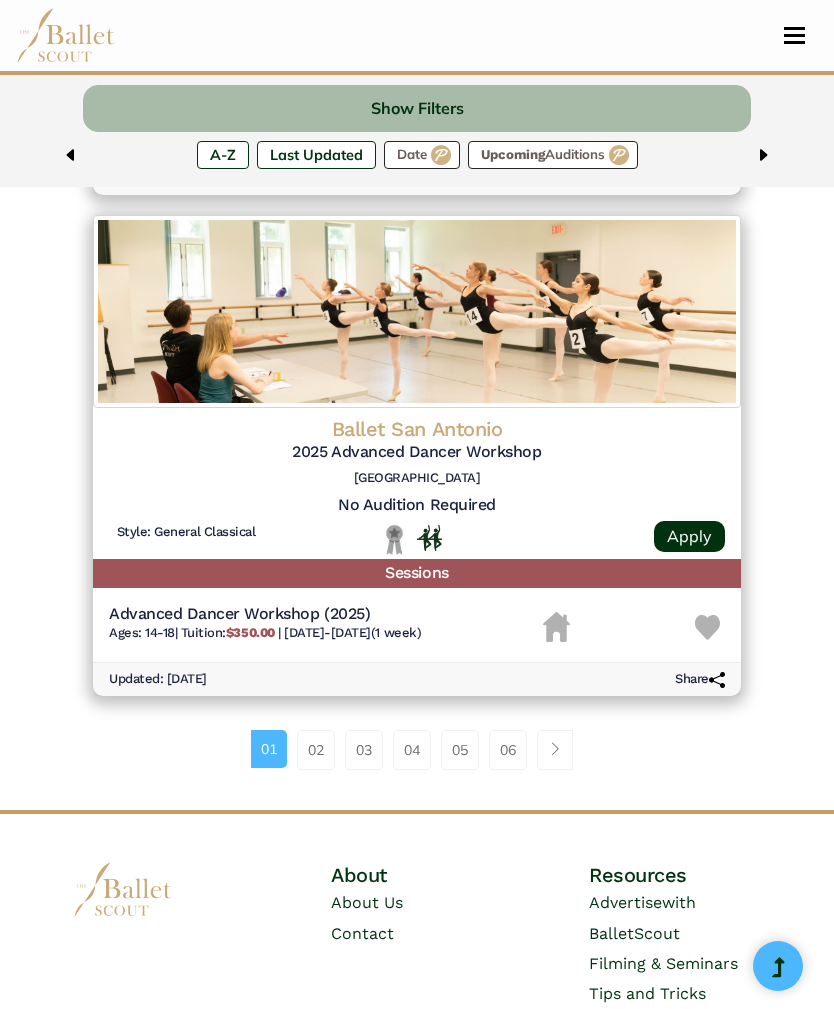 click on "02" at bounding box center (316, 750) 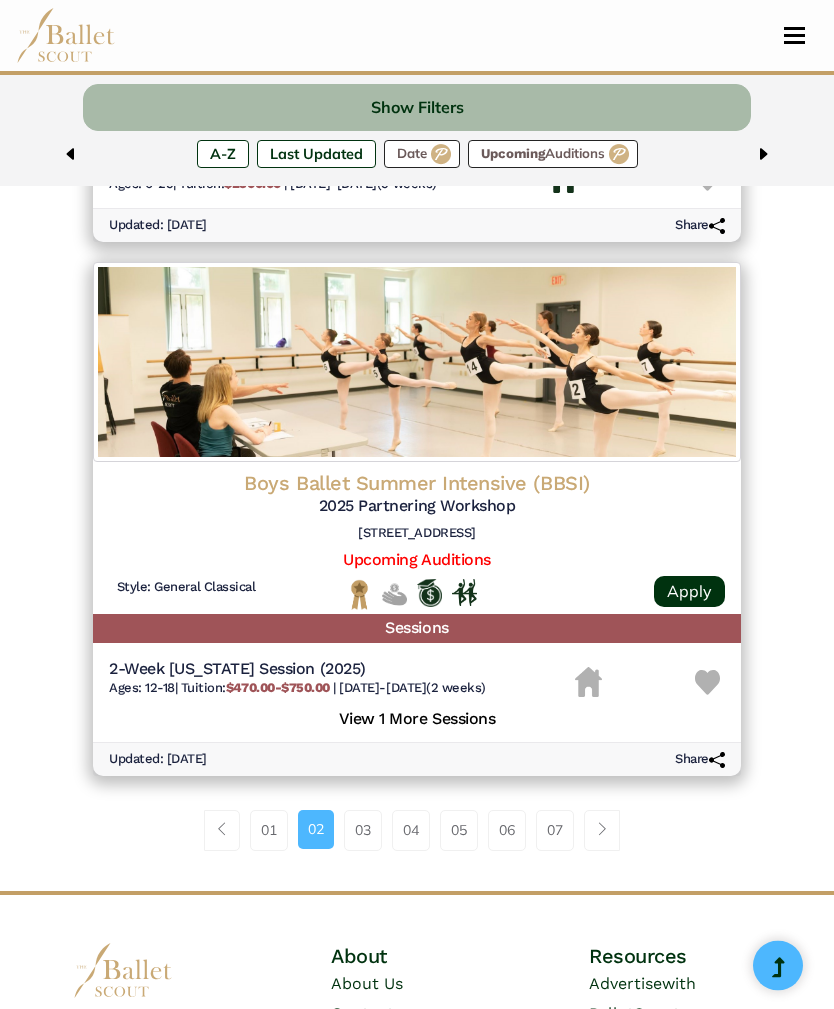 scroll, scrollTop: 4853, scrollLeft: 0, axis: vertical 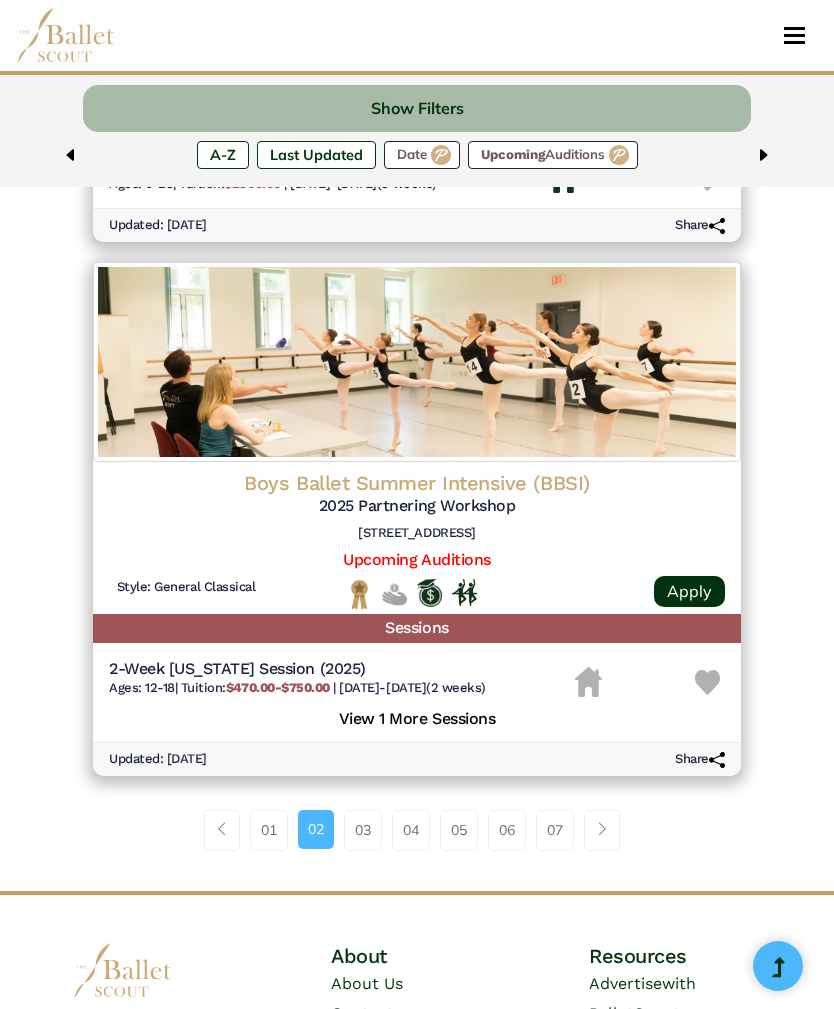 click on "03" at bounding box center [363, 830] 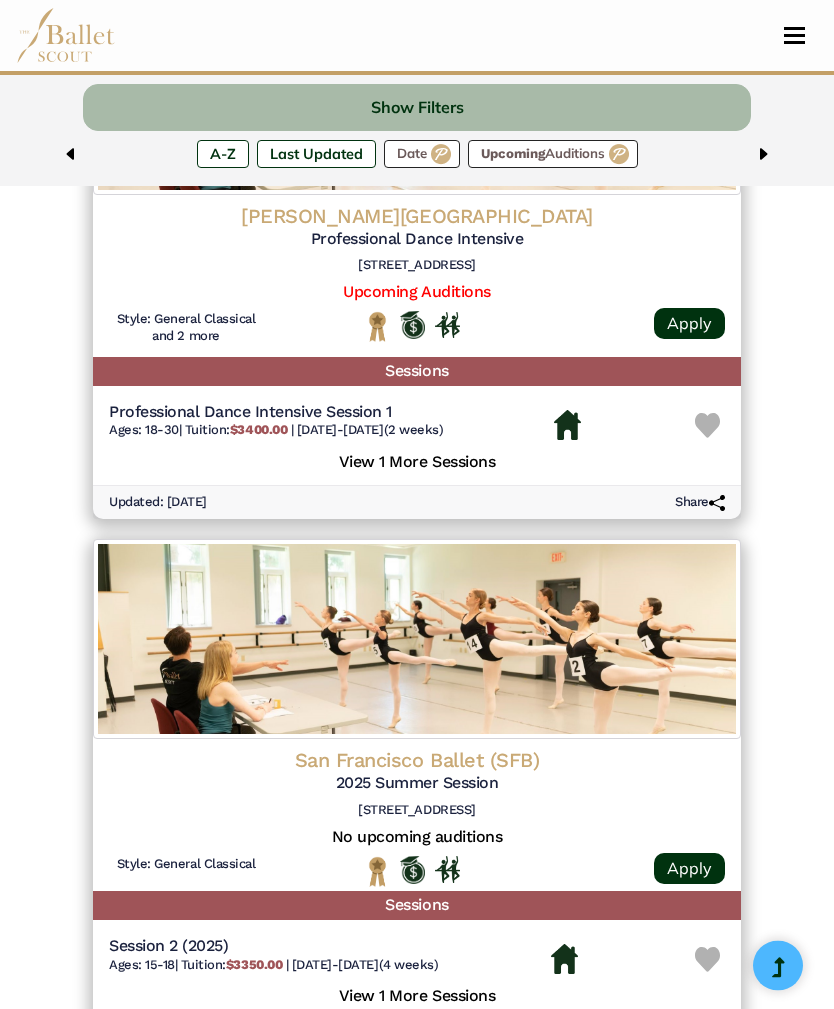 scroll, scrollTop: 1922, scrollLeft: 0, axis: vertical 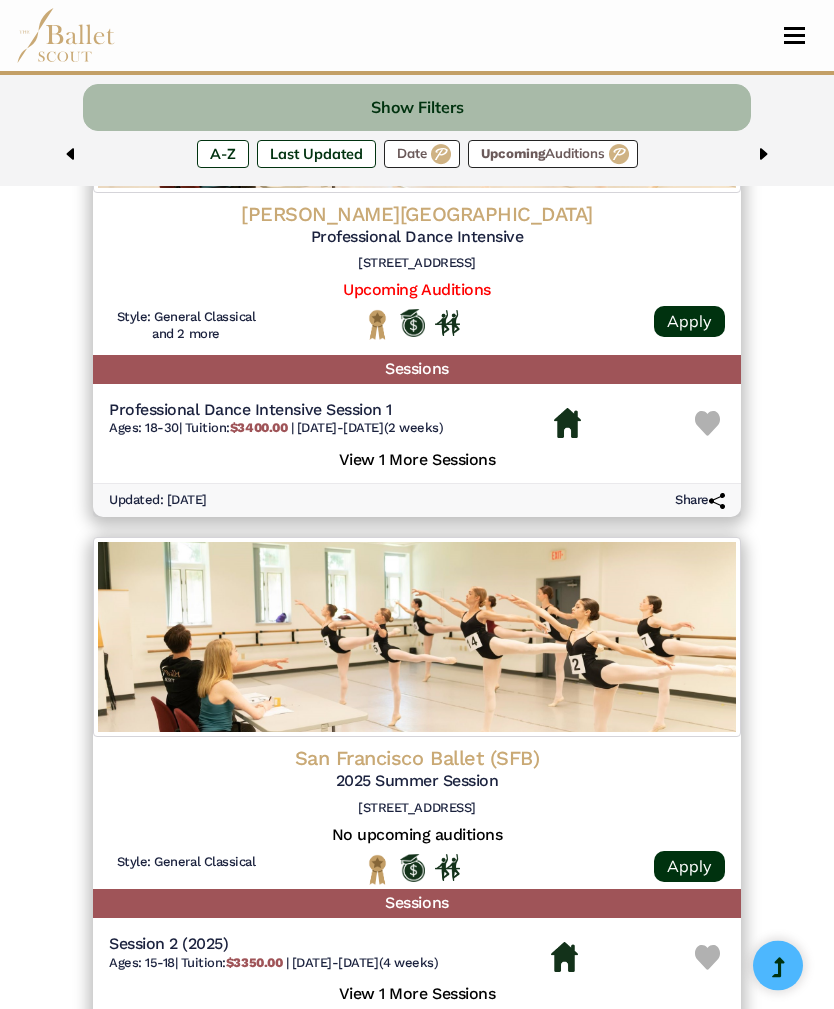 click on "View
1 More Sessions" at bounding box center [417, 993] 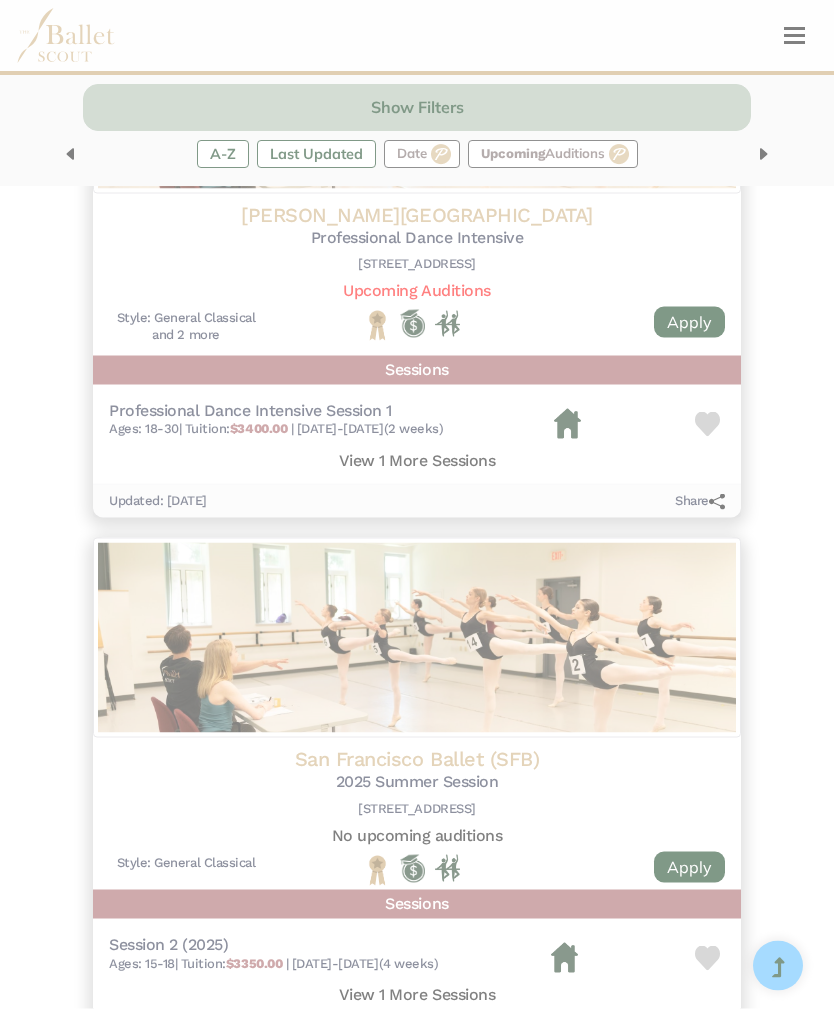 scroll, scrollTop: 1923, scrollLeft: 0, axis: vertical 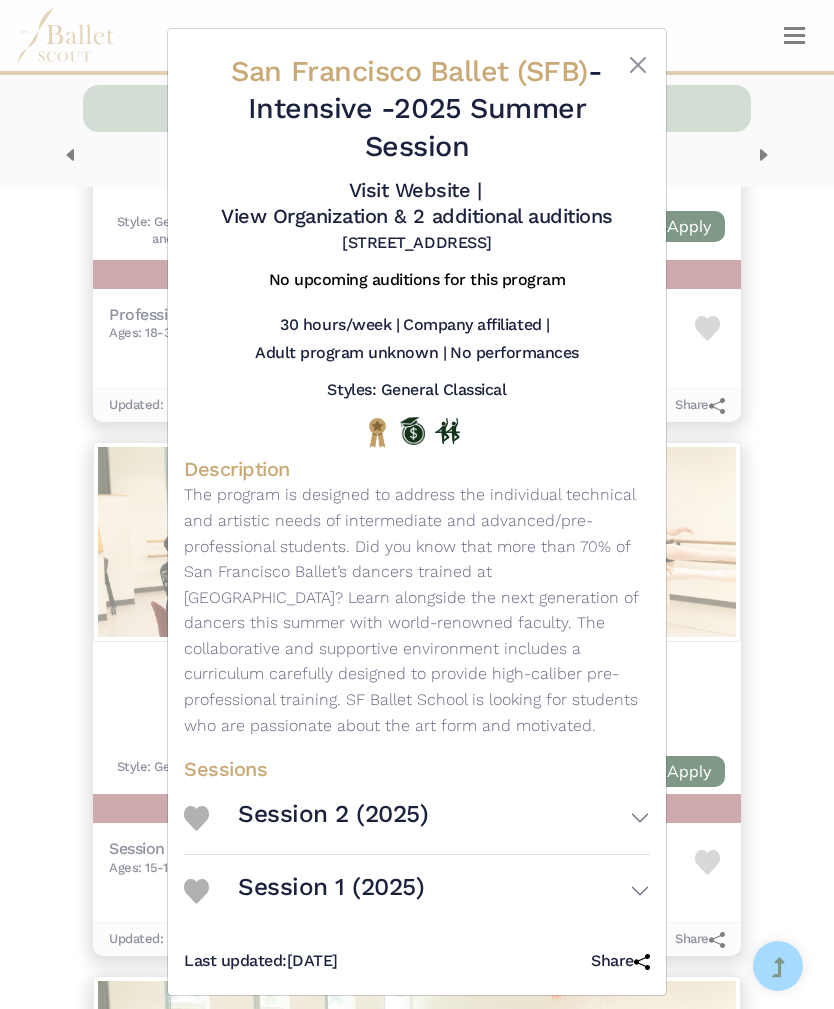 click on "San Francisco Ballet (SFB)
-
Intensive
-
2025 Summer Session
Visit Website |
View Organization
& 2 additional auditions" at bounding box center [417, 504] 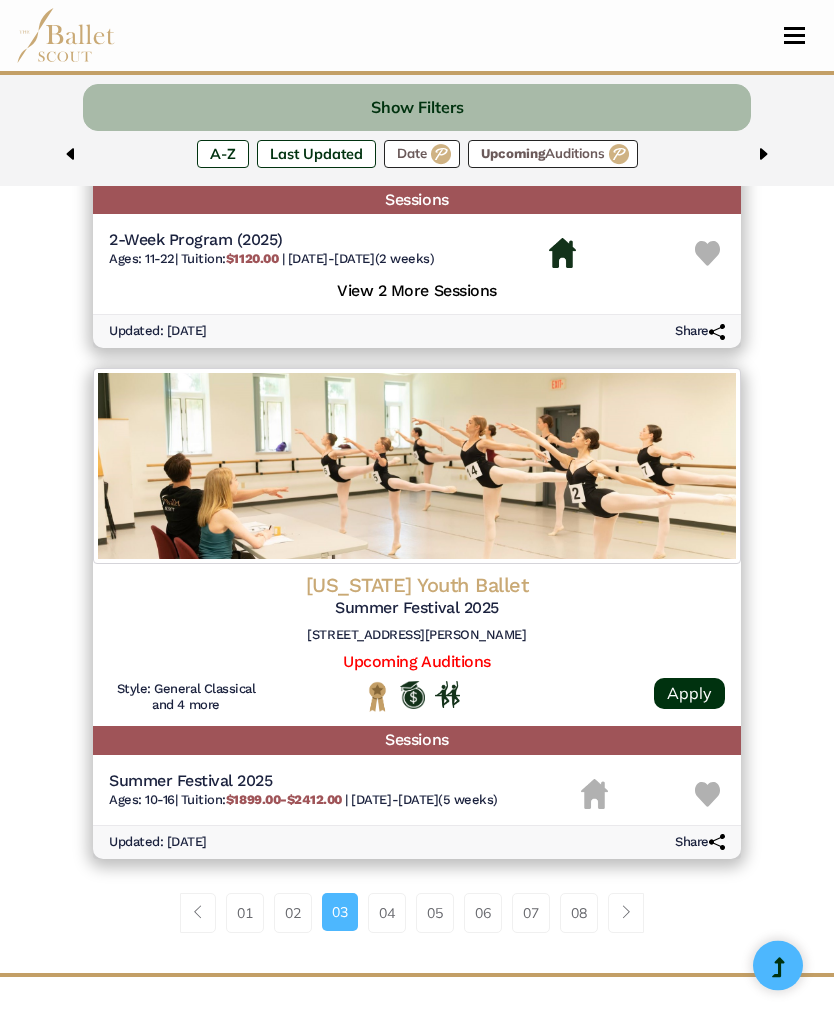 scroll, scrollTop: 4717, scrollLeft: 0, axis: vertical 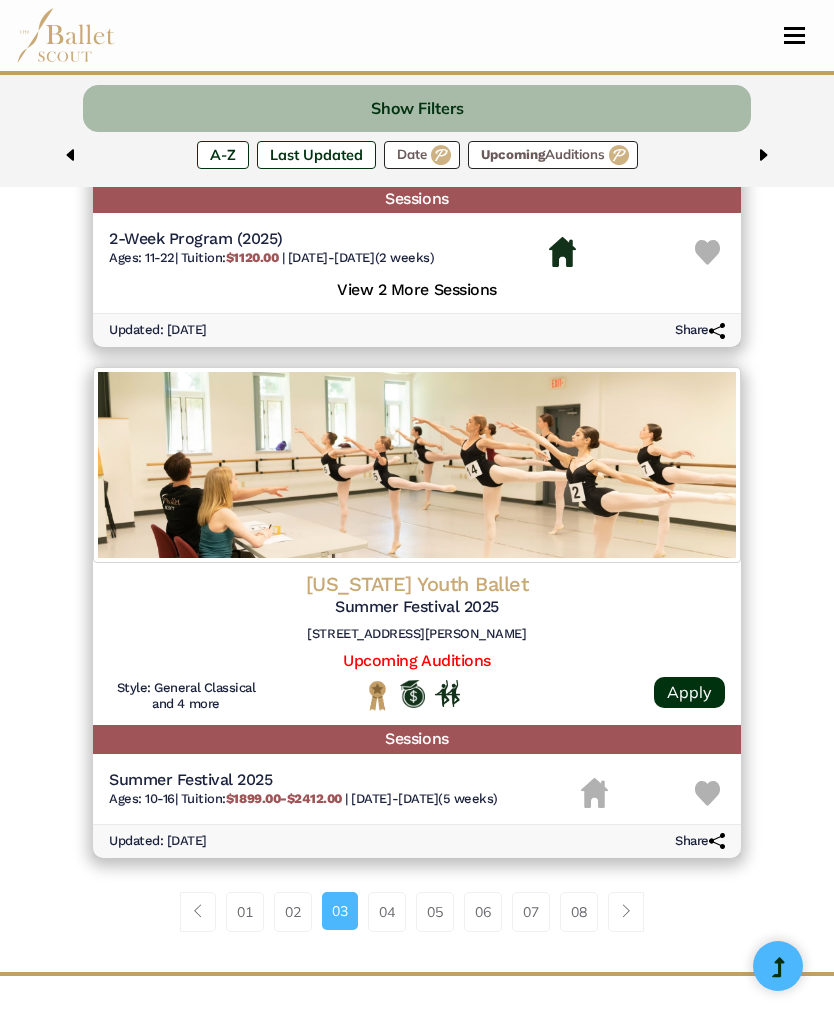 click on "04" at bounding box center (387, 912) 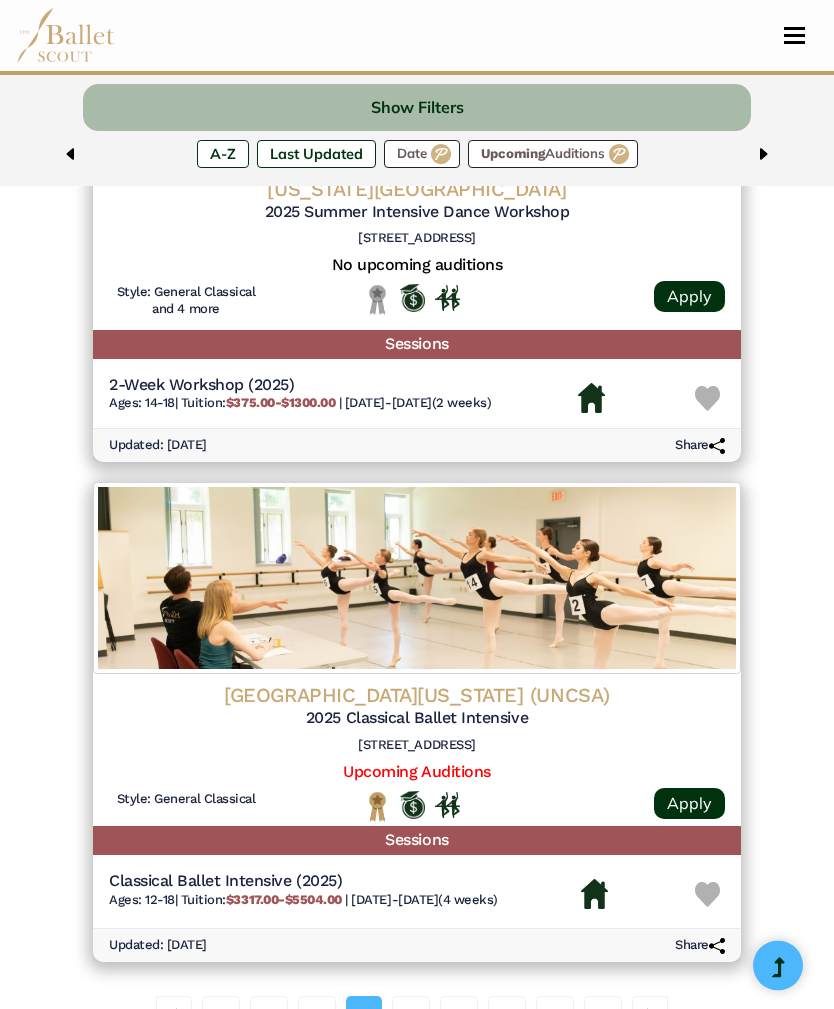 scroll, scrollTop: 4571, scrollLeft: 0, axis: vertical 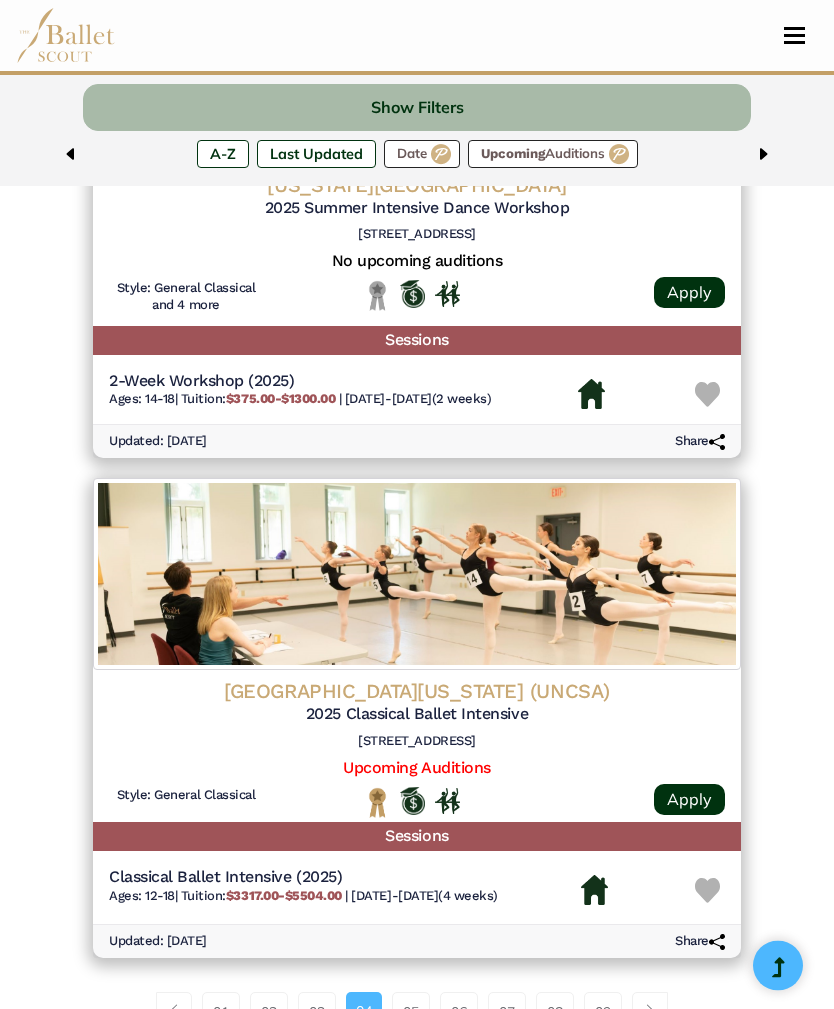 click on "05" at bounding box center [411, 1013] 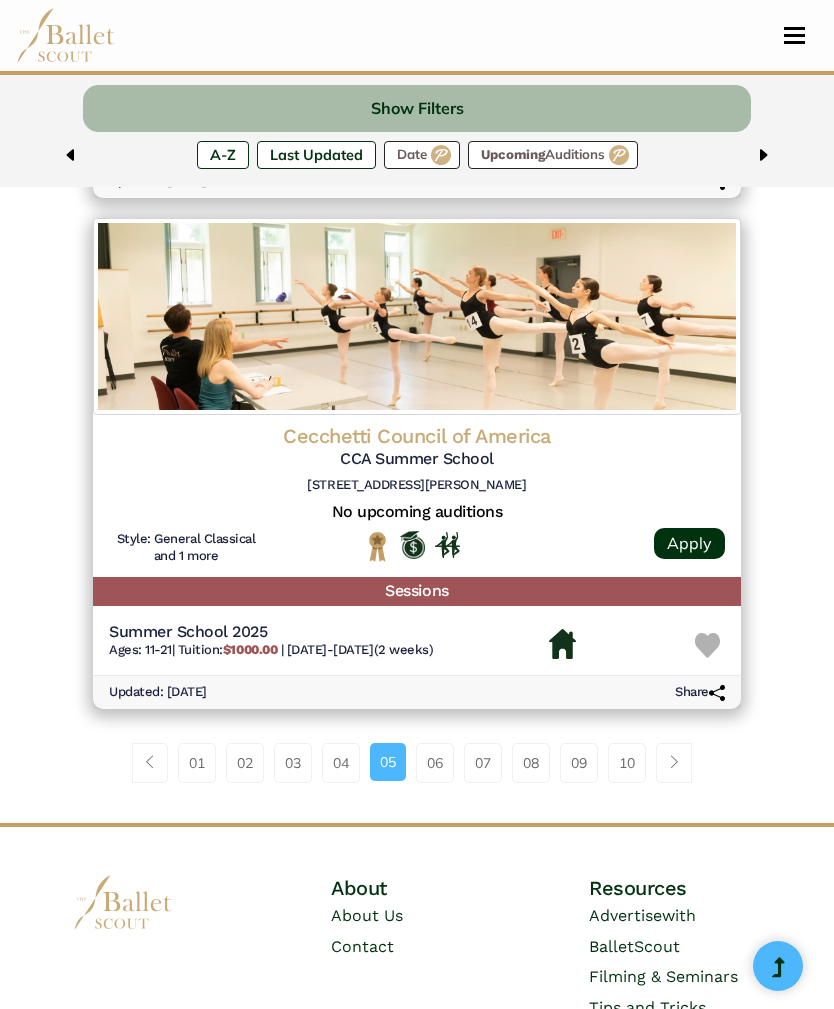 scroll, scrollTop: 4901, scrollLeft: 0, axis: vertical 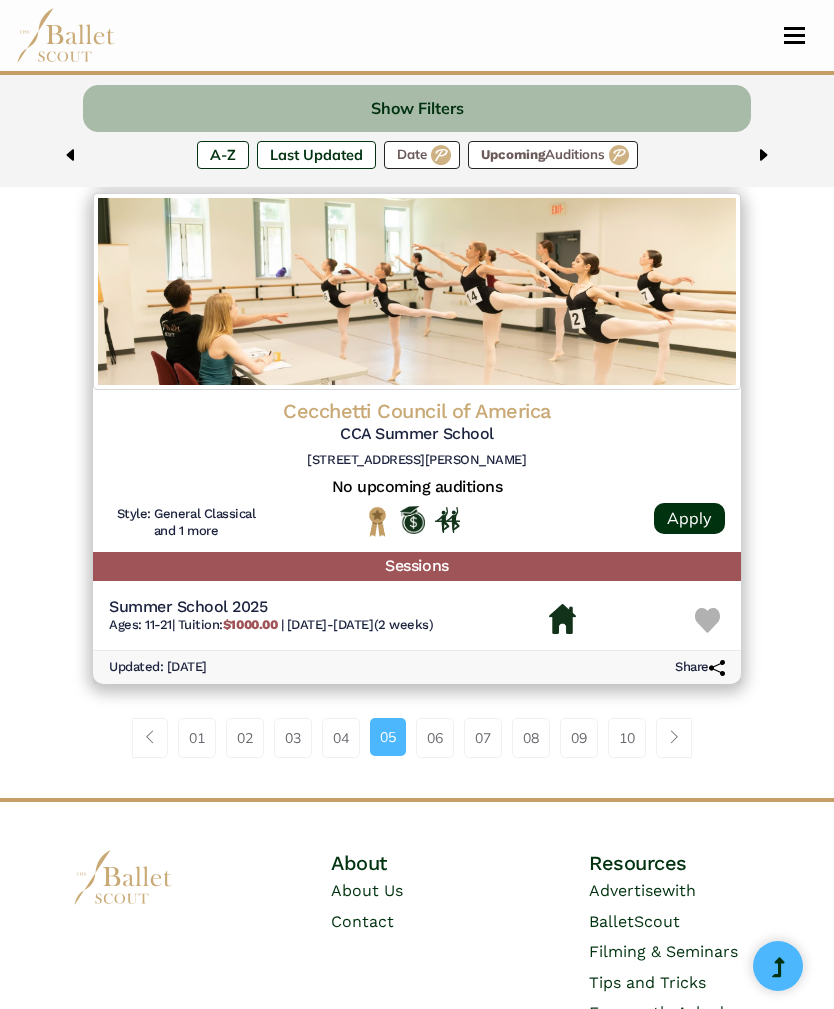 click on "06" at bounding box center (435, 738) 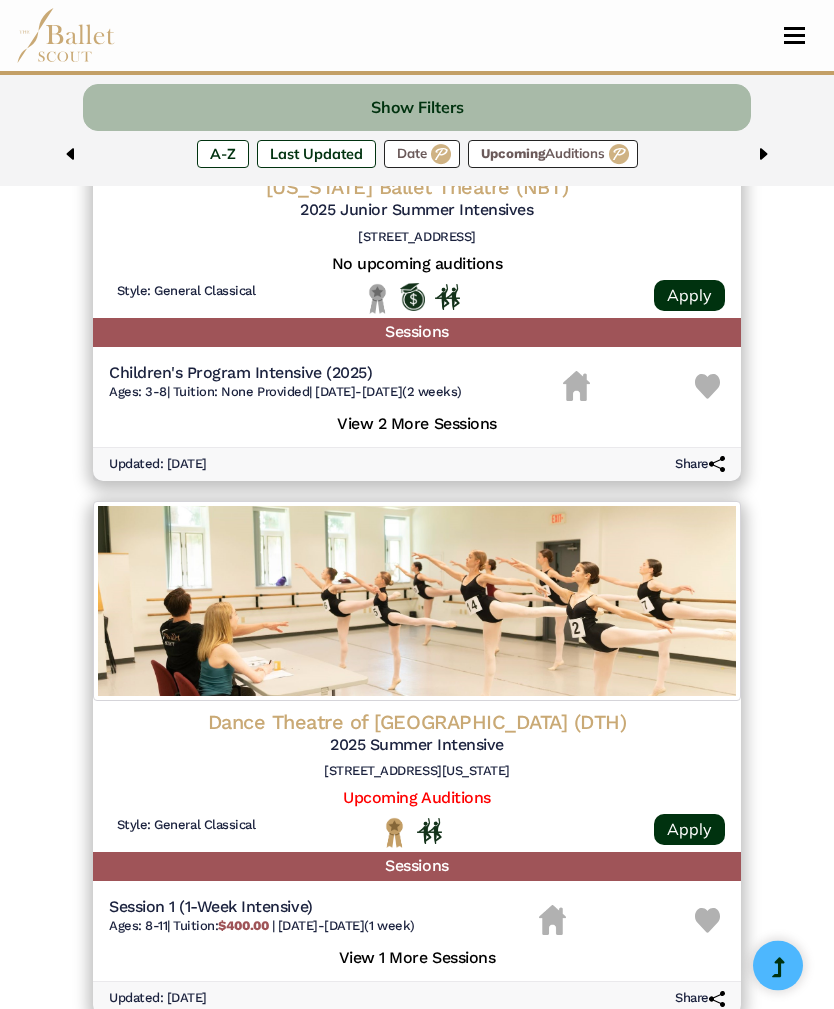 scroll, scrollTop: 3530, scrollLeft: 0, axis: vertical 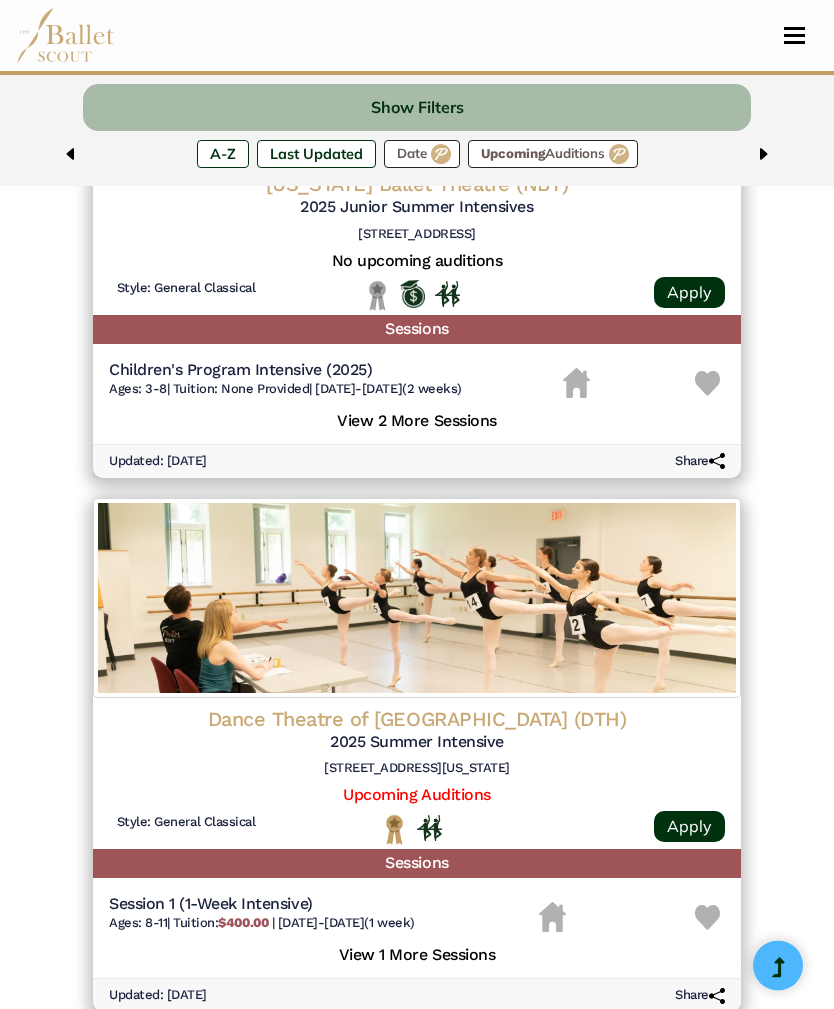 click on "View
1 More Sessions" at bounding box center (417, 954) 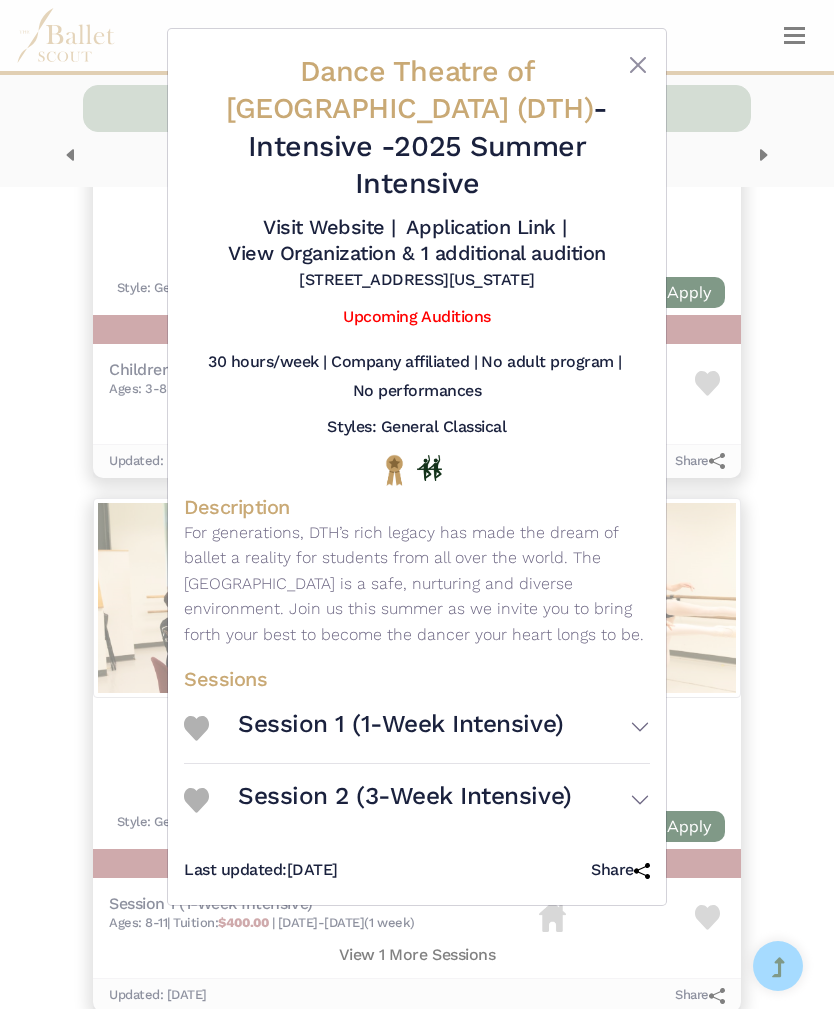 click on "Dance Theatre of [GEOGRAPHIC_DATA] (DTH)
-
Intensive
-
2025 Summer Intensive
Visit Website |
Application Link |
[STREET_ADDRESS][US_STATE]" at bounding box center [417, 504] 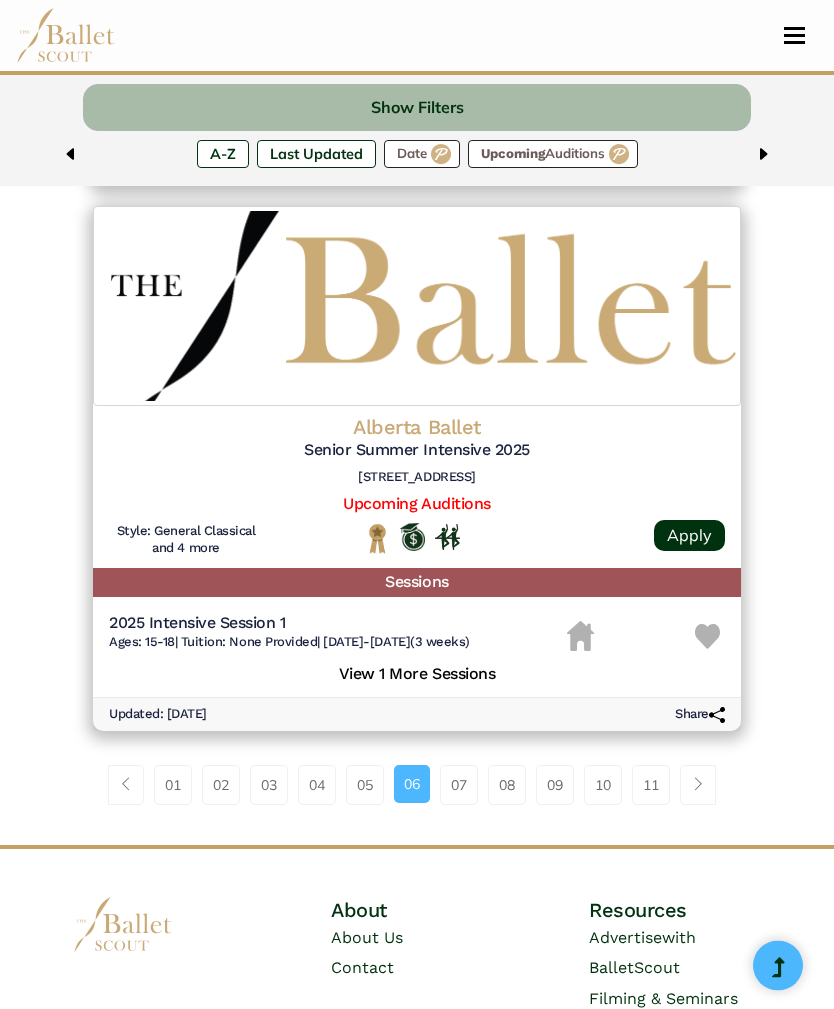 scroll, scrollTop: 4901, scrollLeft: 0, axis: vertical 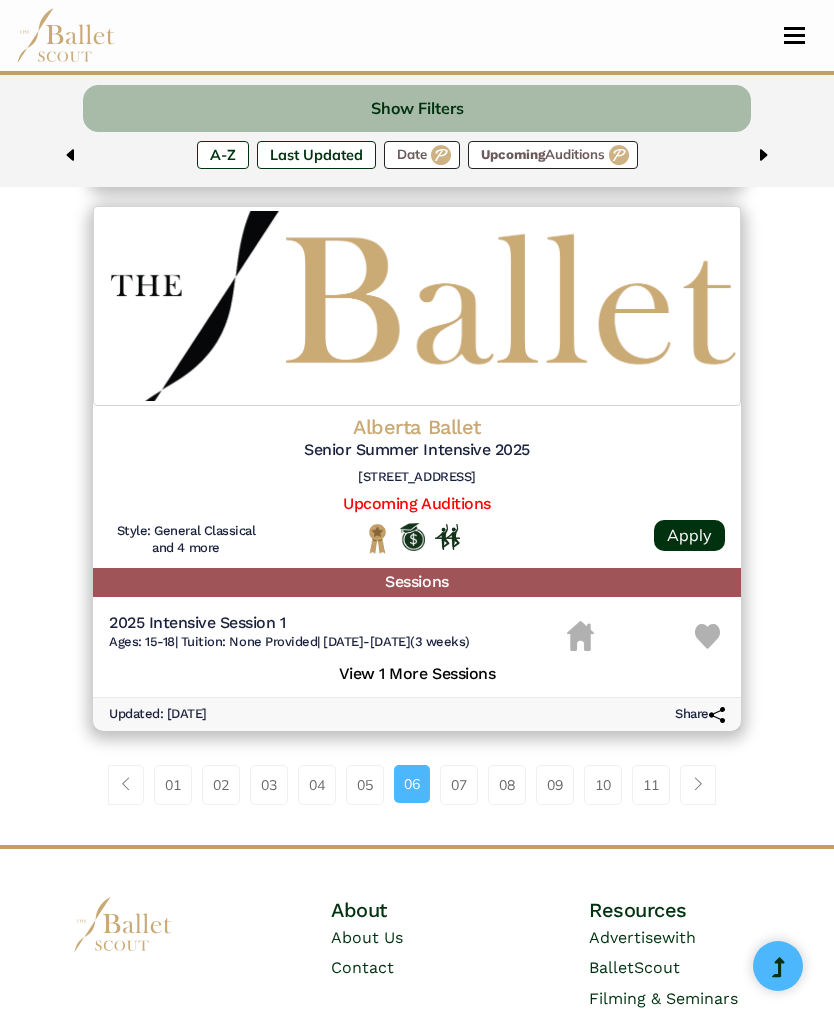 click on "07" at bounding box center [459, 785] 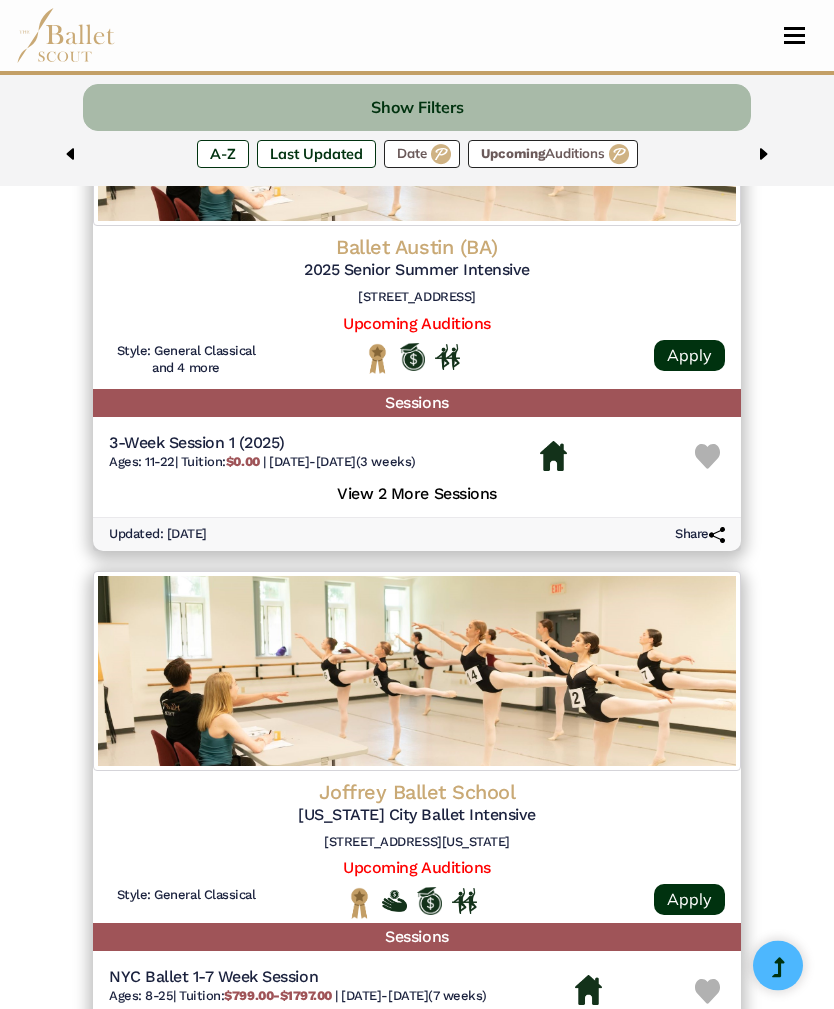 scroll, scrollTop: 1392, scrollLeft: 0, axis: vertical 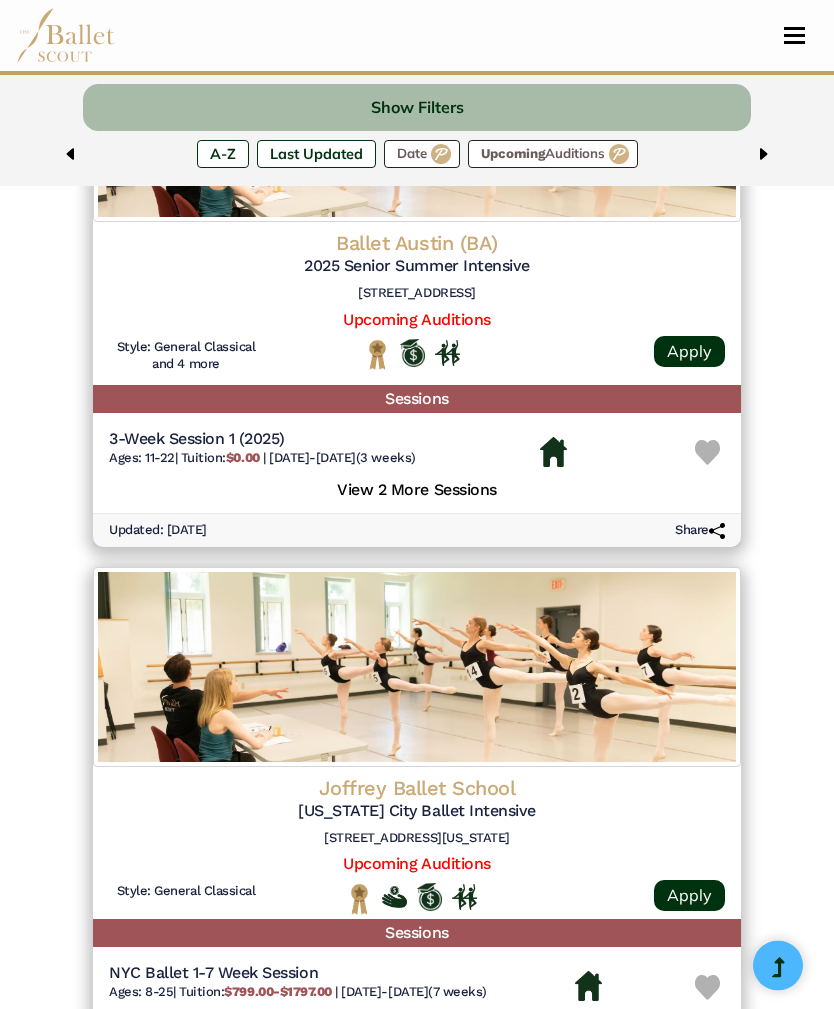 click on "NYC Ballet 1-7 Week Session
Ages:
8-25
|
Tuition:
$799.00-$1797.00
|
6/2/25-7/18/25
(7 weeks)" at bounding box center (417, 987) 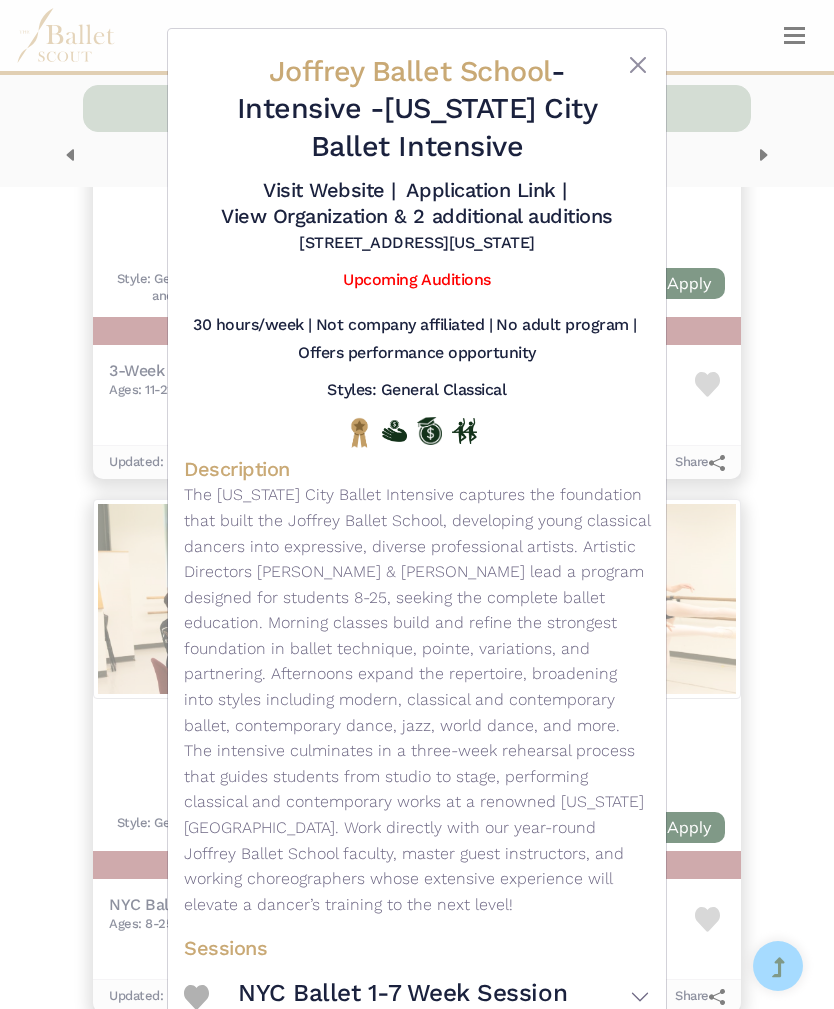 scroll, scrollTop: 1458, scrollLeft: 0, axis: vertical 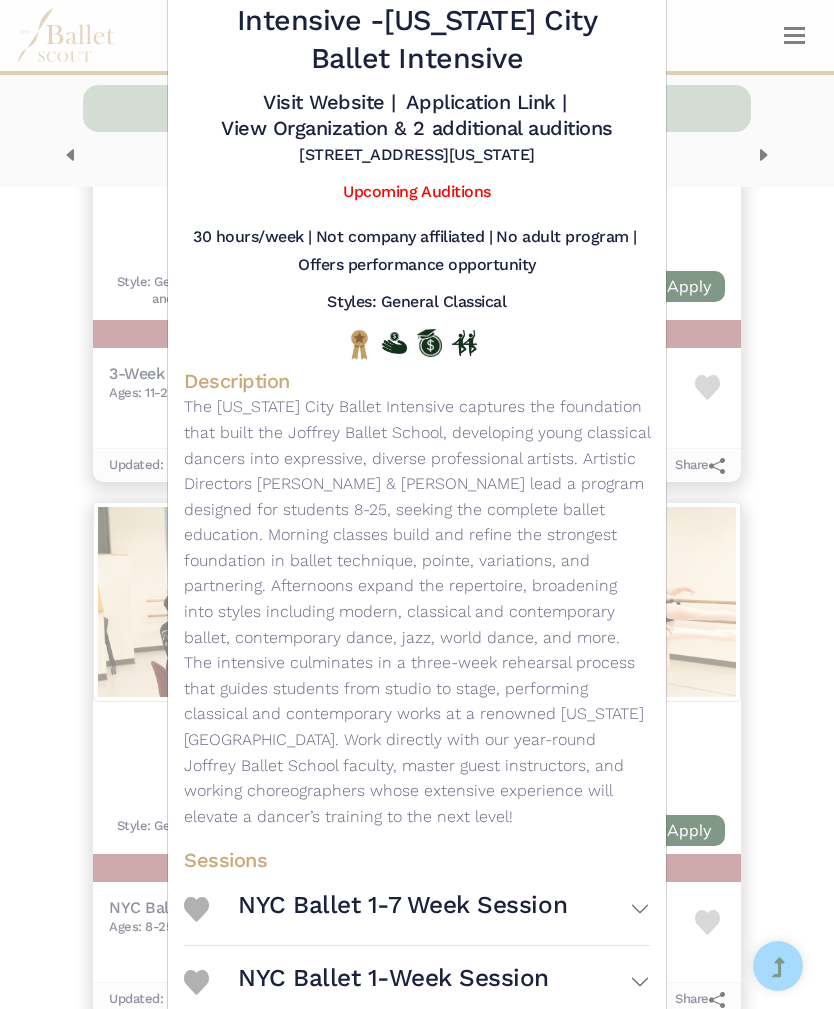 click on "Joffrey Ballet School
-
Intensive
-
New York City Ballet Intensive
Visit Website |
Application Link |
434 6th Ave, New York, NY 10011" at bounding box center (417, 504) 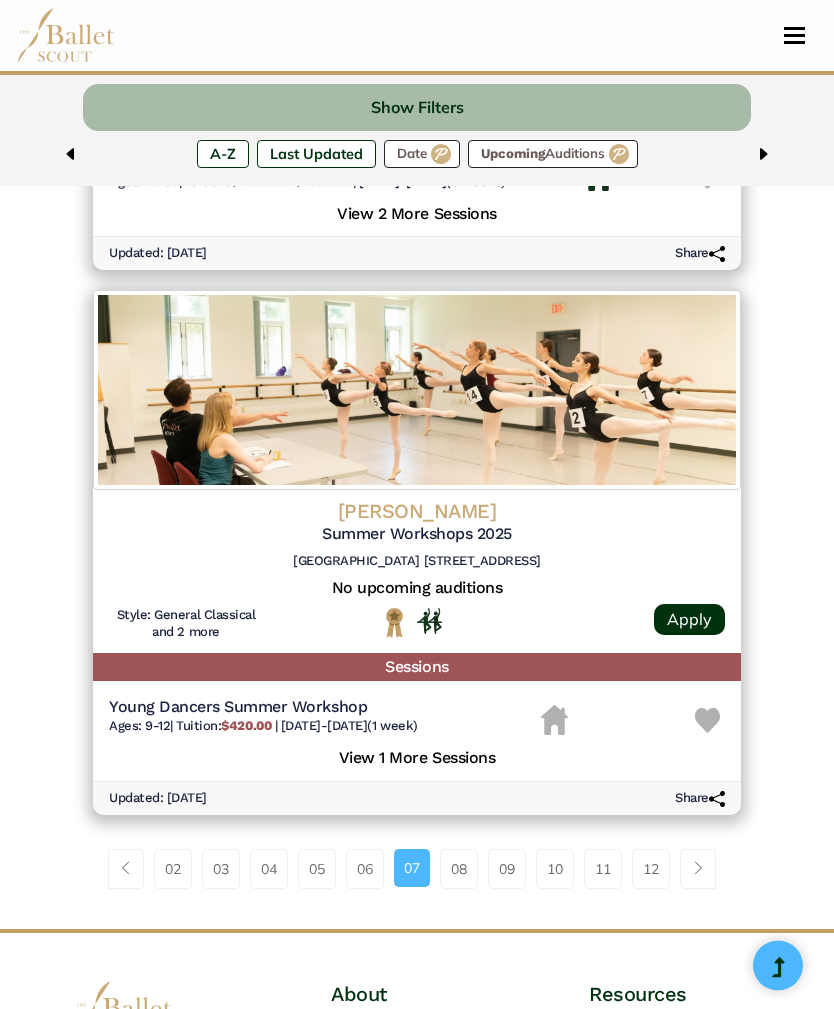 scroll, scrollTop: 4804, scrollLeft: 0, axis: vertical 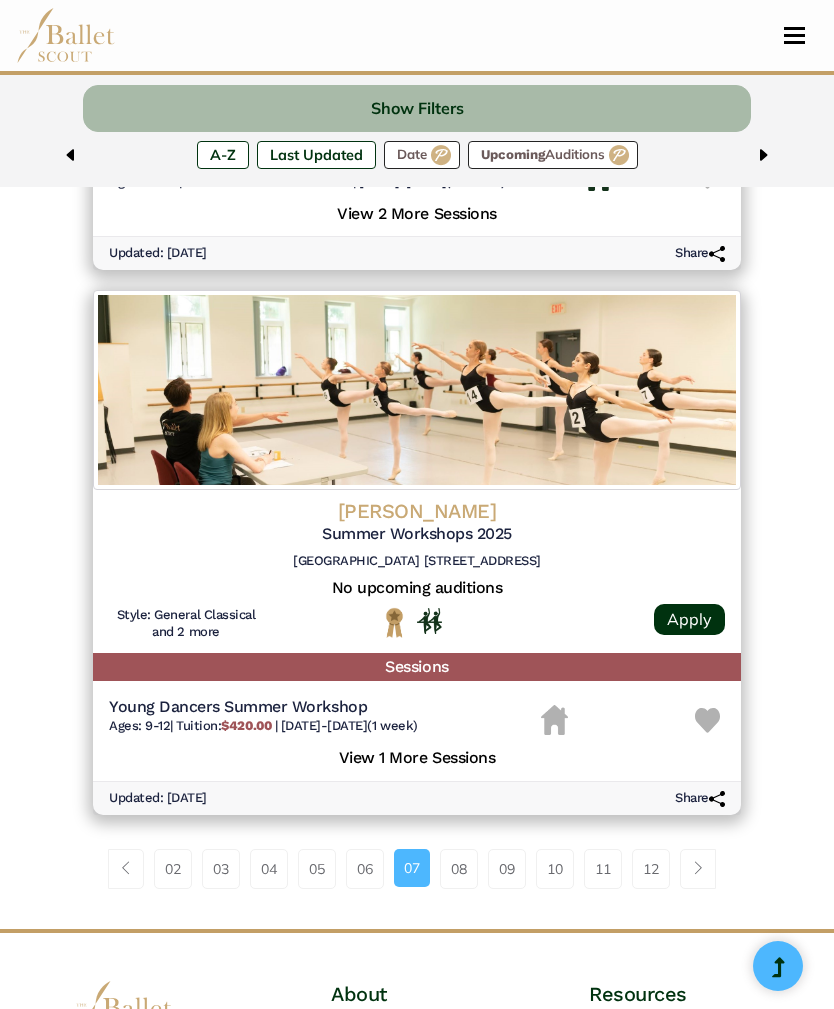 click on "08" at bounding box center (459, 869) 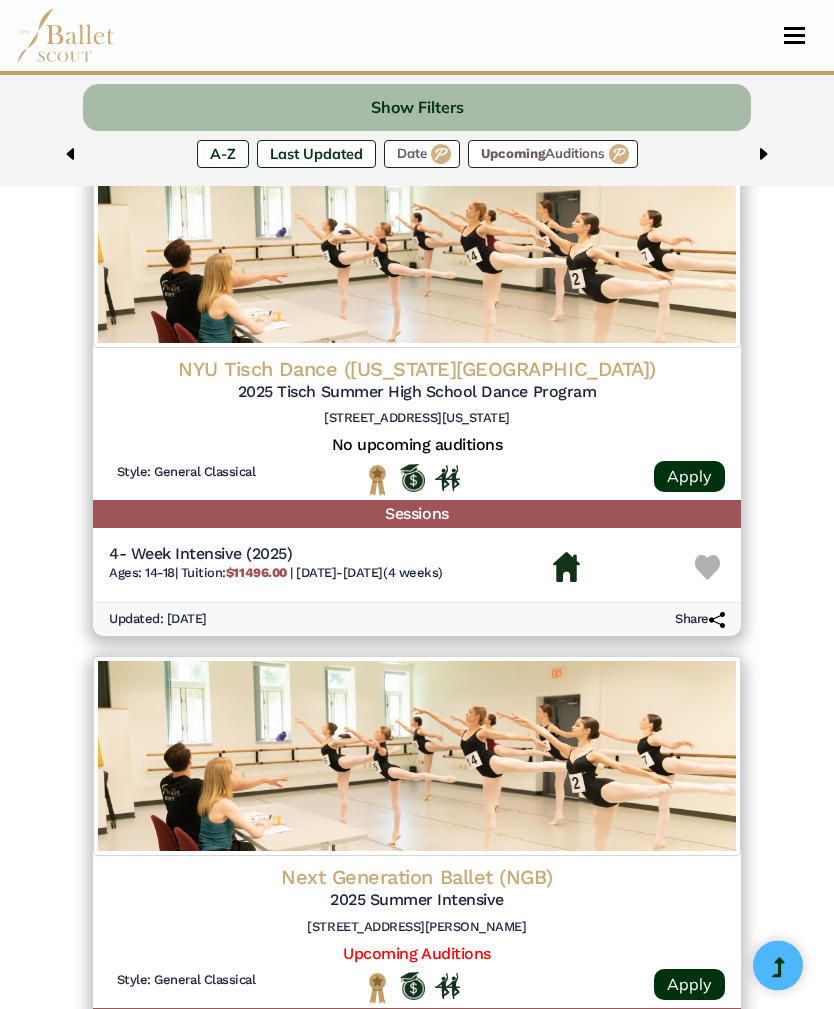 scroll, scrollTop: 750, scrollLeft: 0, axis: vertical 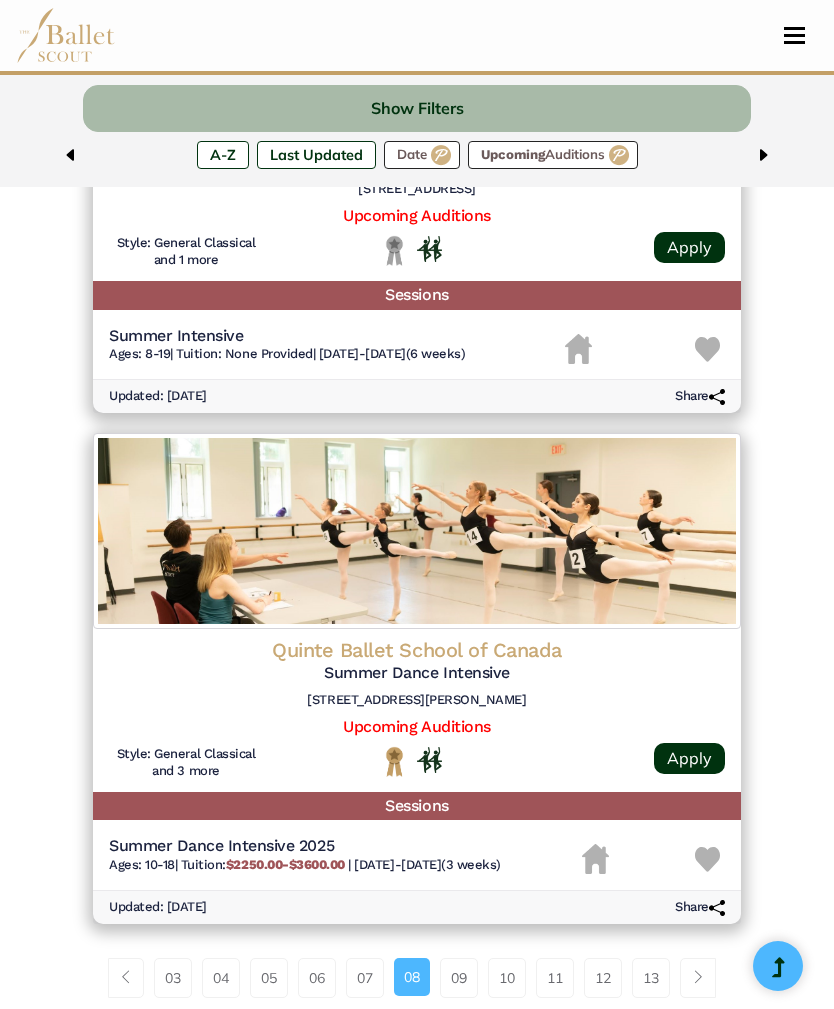 click on "09" at bounding box center [459, 978] 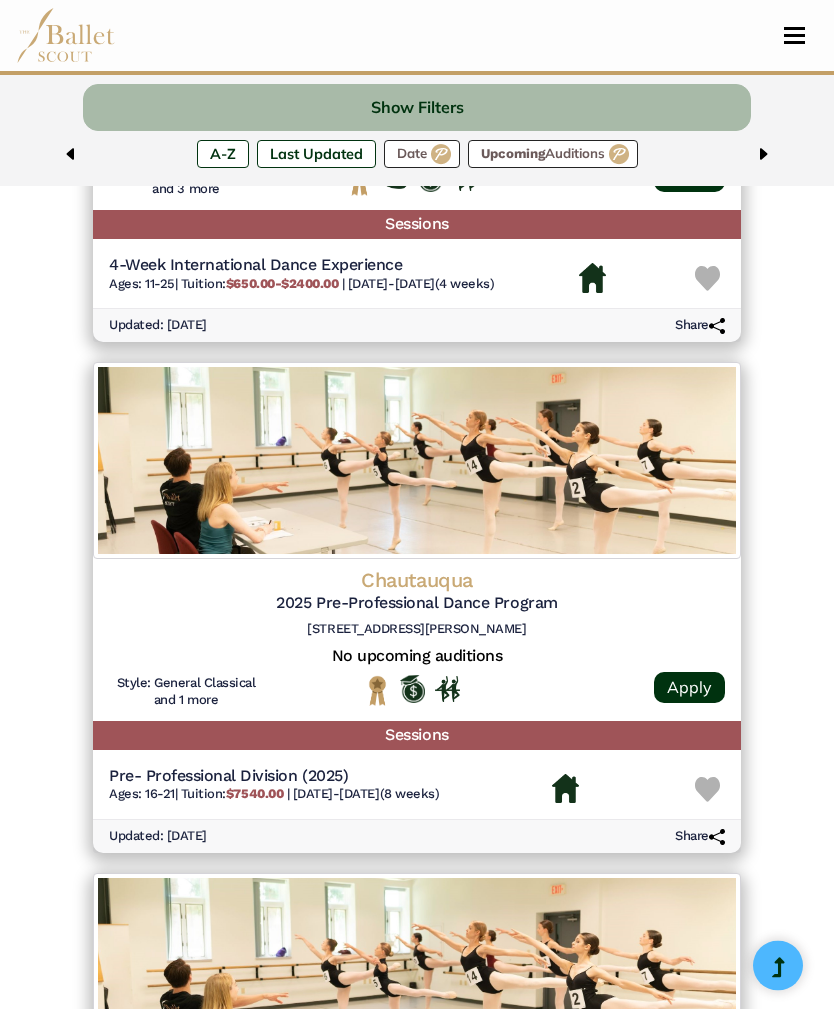 scroll, scrollTop: 1053, scrollLeft: 0, axis: vertical 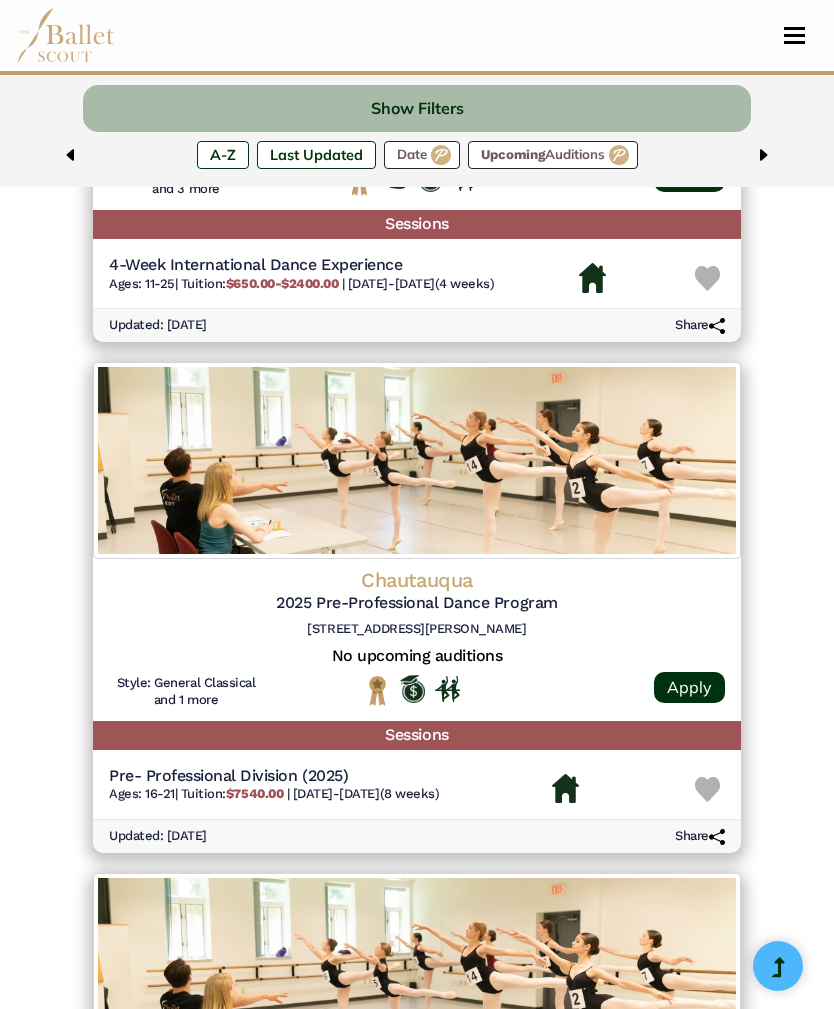 click on "Sessions" at bounding box center [417, 735] 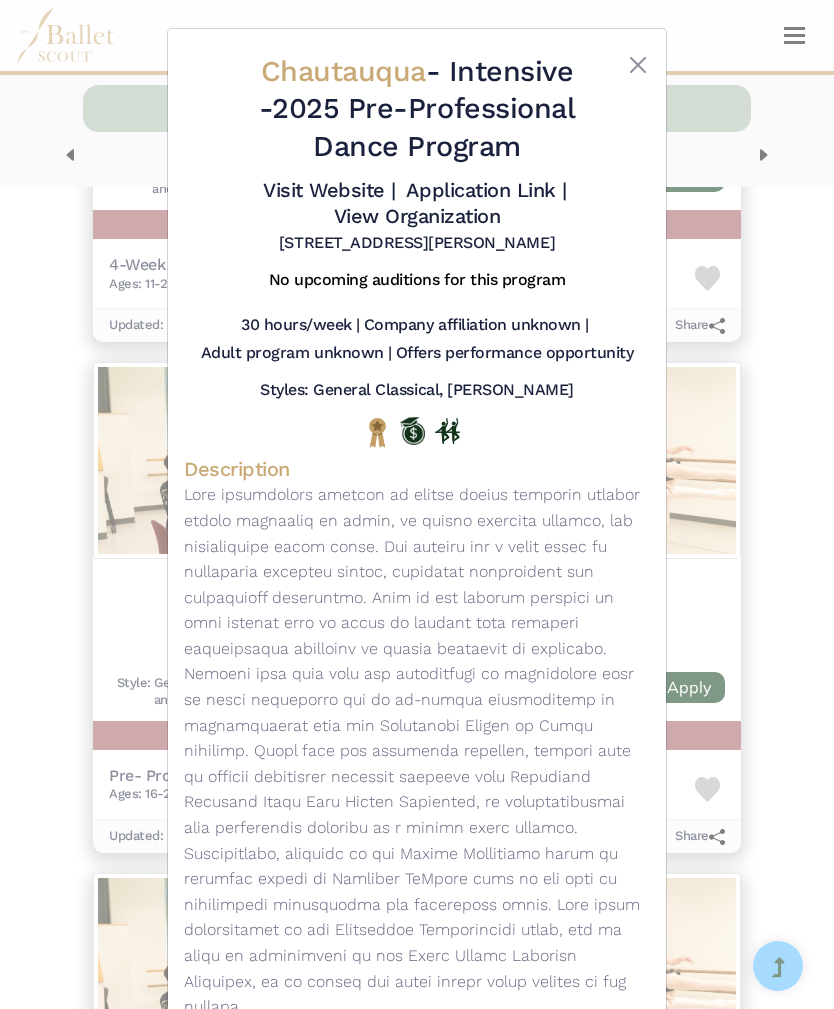 scroll, scrollTop: 0, scrollLeft: 0, axis: both 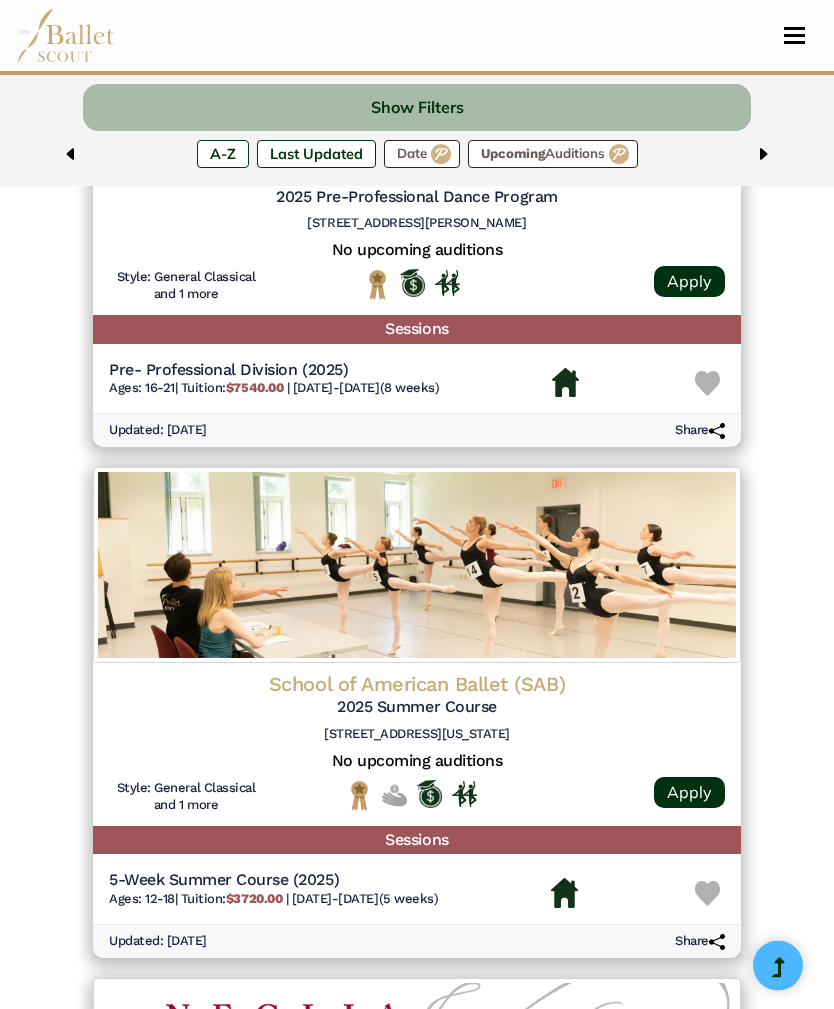 click on "School of American Ballet (SAB)
2025 Summer Course
70 Lincoln Center Plaza, New York, NY 10023
No upcoming auditions
Style:
General Classical and 1 more" at bounding box center (417, 745) 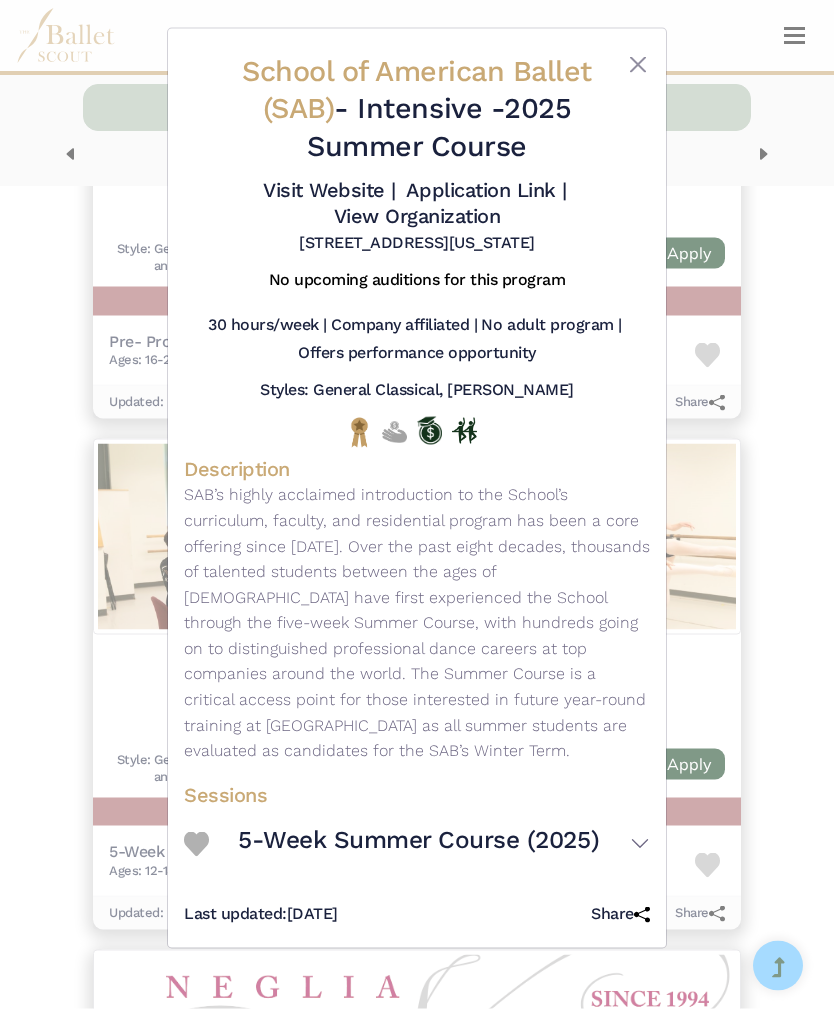 scroll, scrollTop: 1487, scrollLeft: 0, axis: vertical 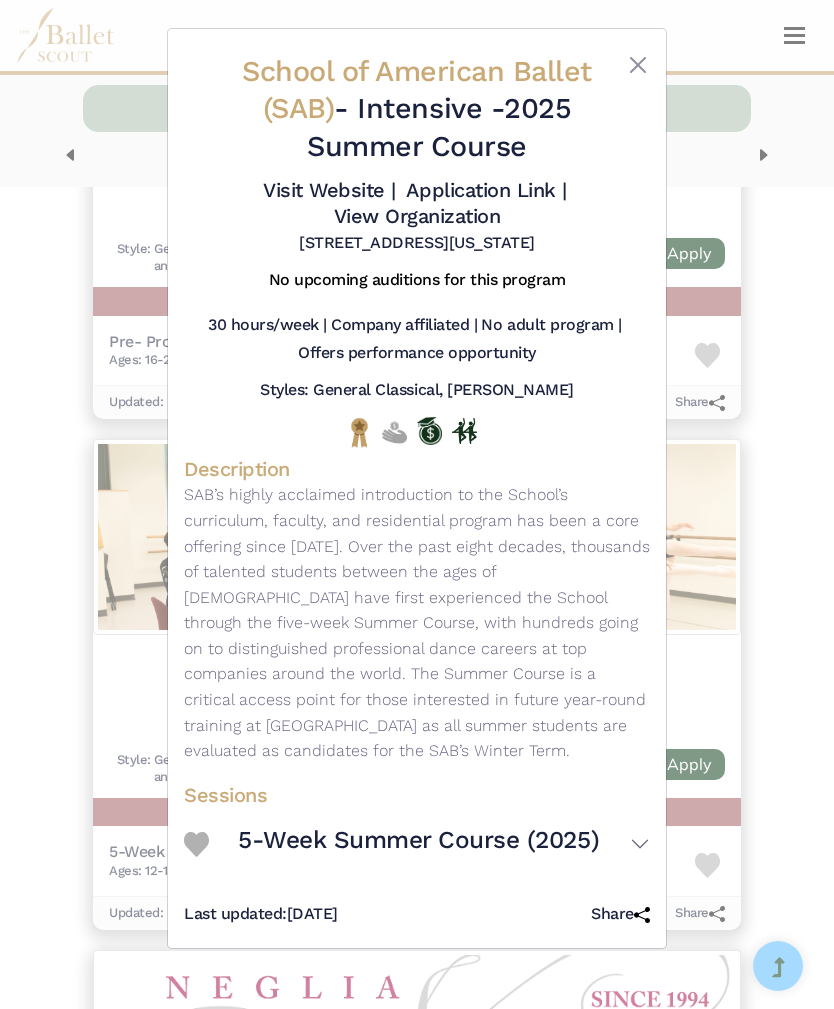 click on "School of American Ballet (SAB)
-
Intensive
-
2025 Summer Course
Visit Website |
Application Link |
View Organization" at bounding box center [417, 504] 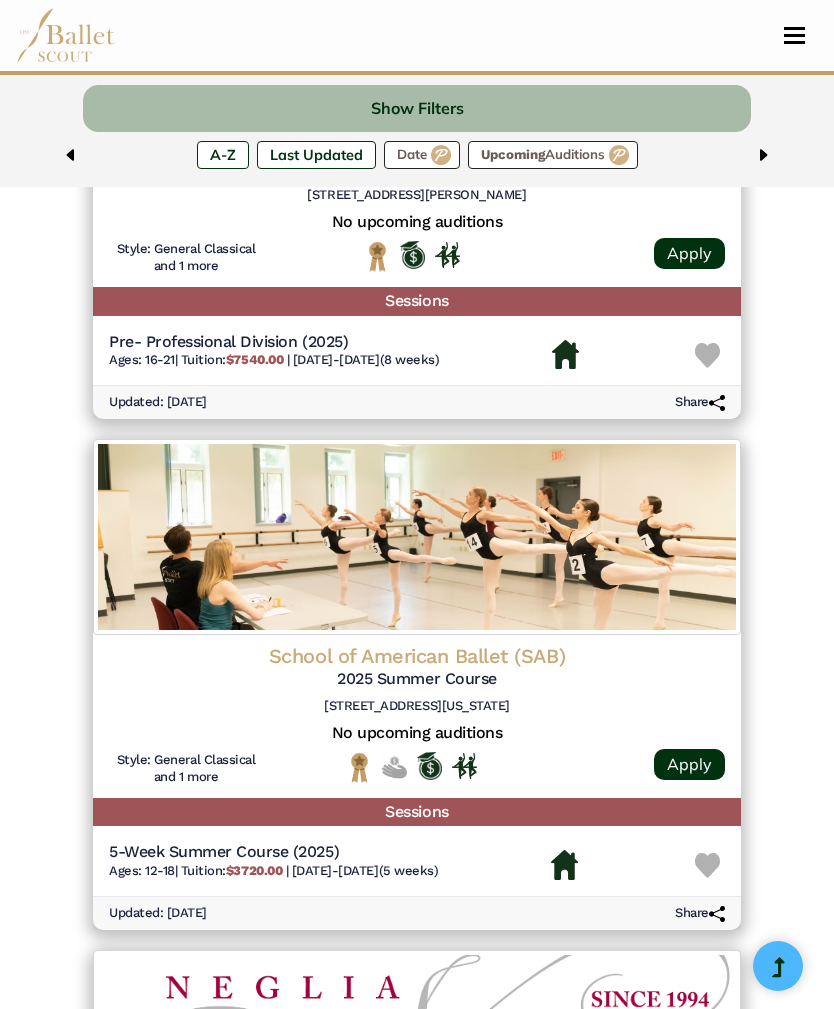 click on "Apply" at bounding box center [689, 764] 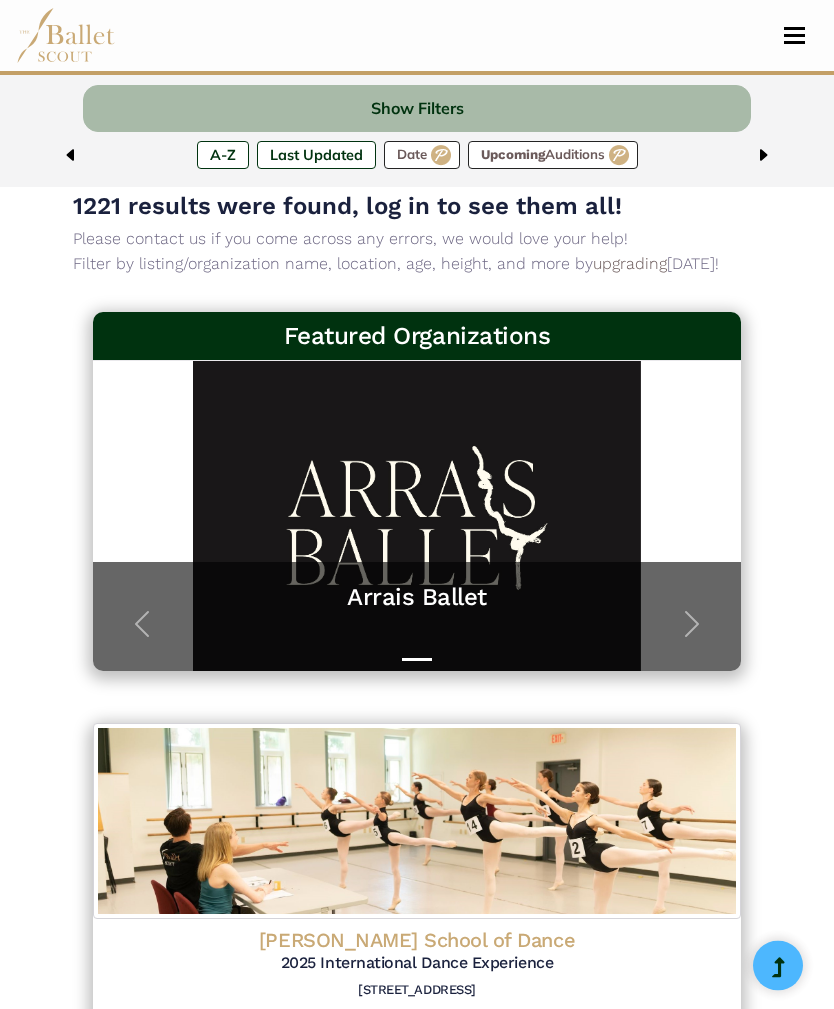 scroll, scrollTop: 0, scrollLeft: 0, axis: both 